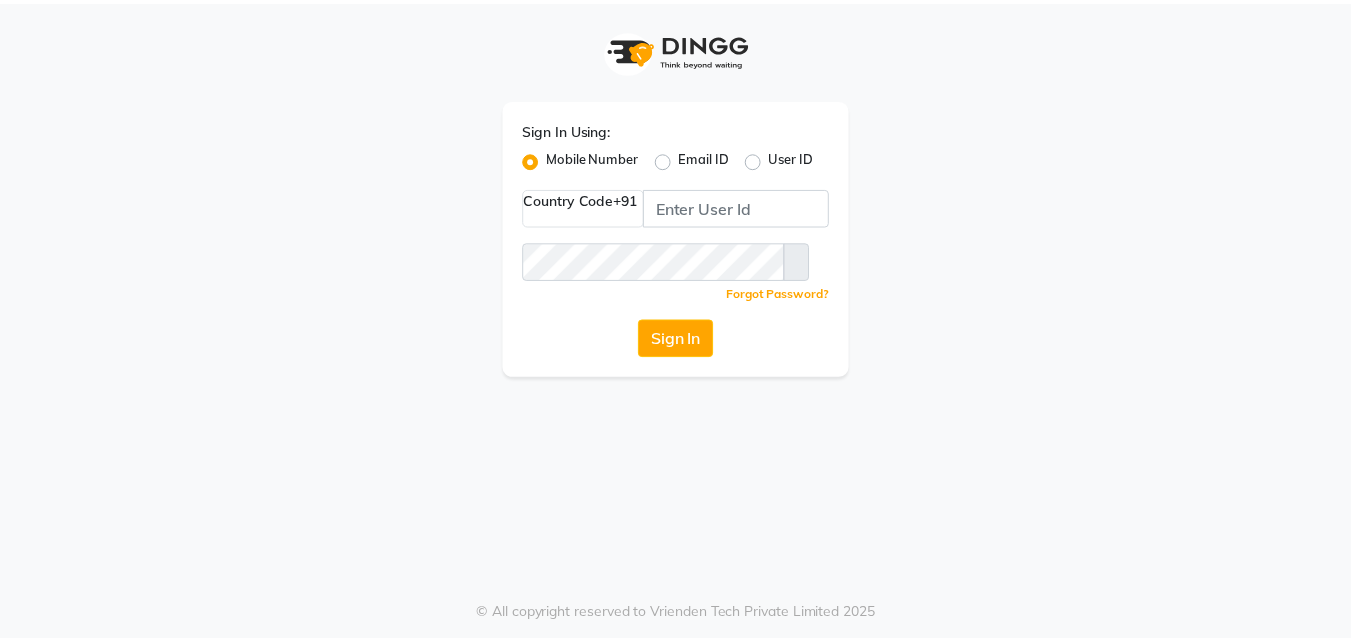 scroll, scrollTop: 0, scrollLeft: 0, axis: both 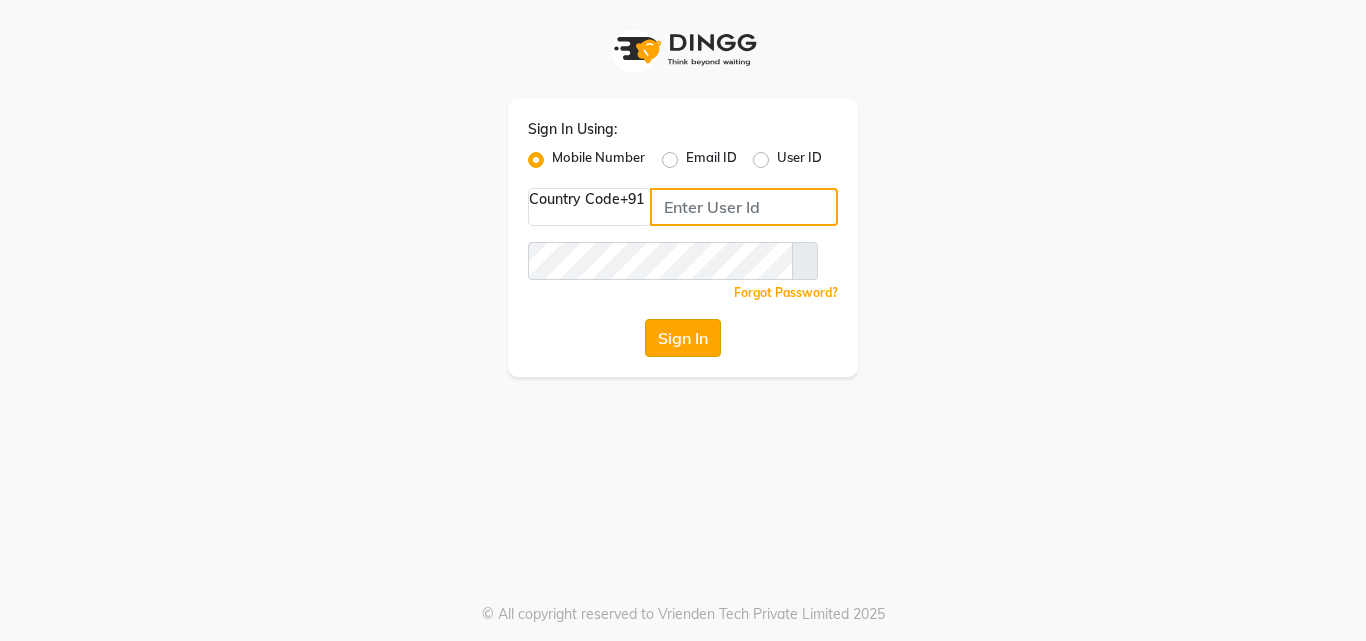 type on "[NUMBER]" 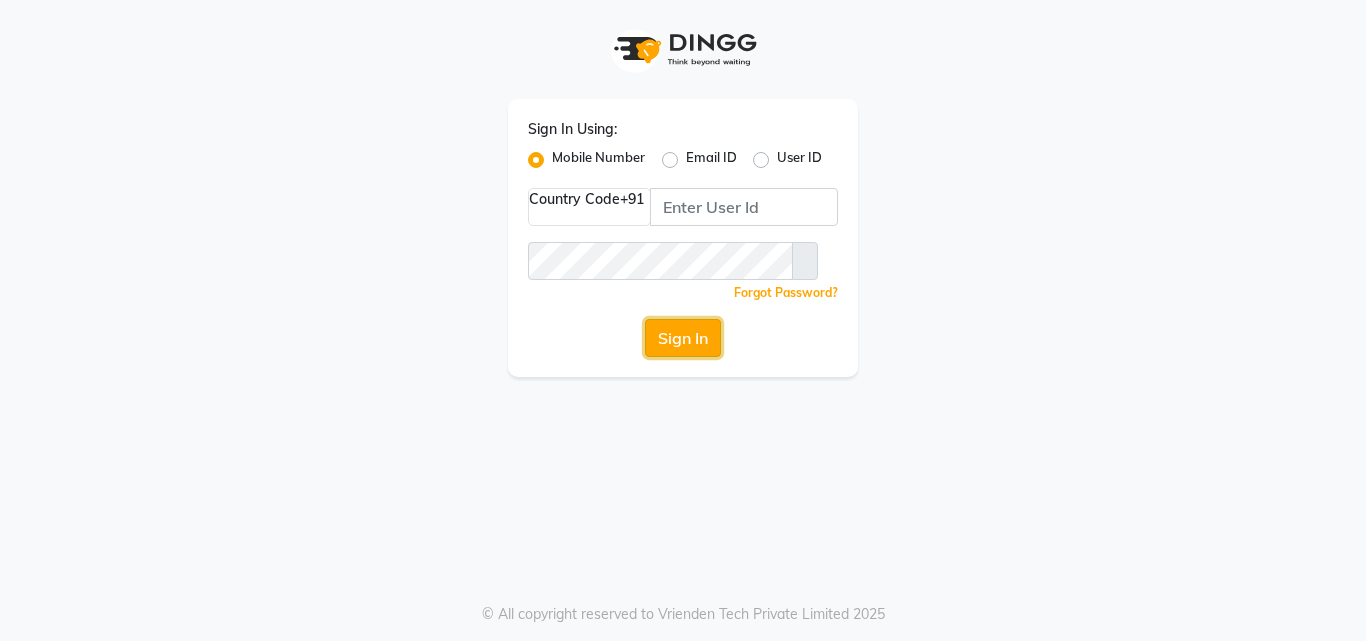 click on "Sign In" at bounding box center (683, 338) 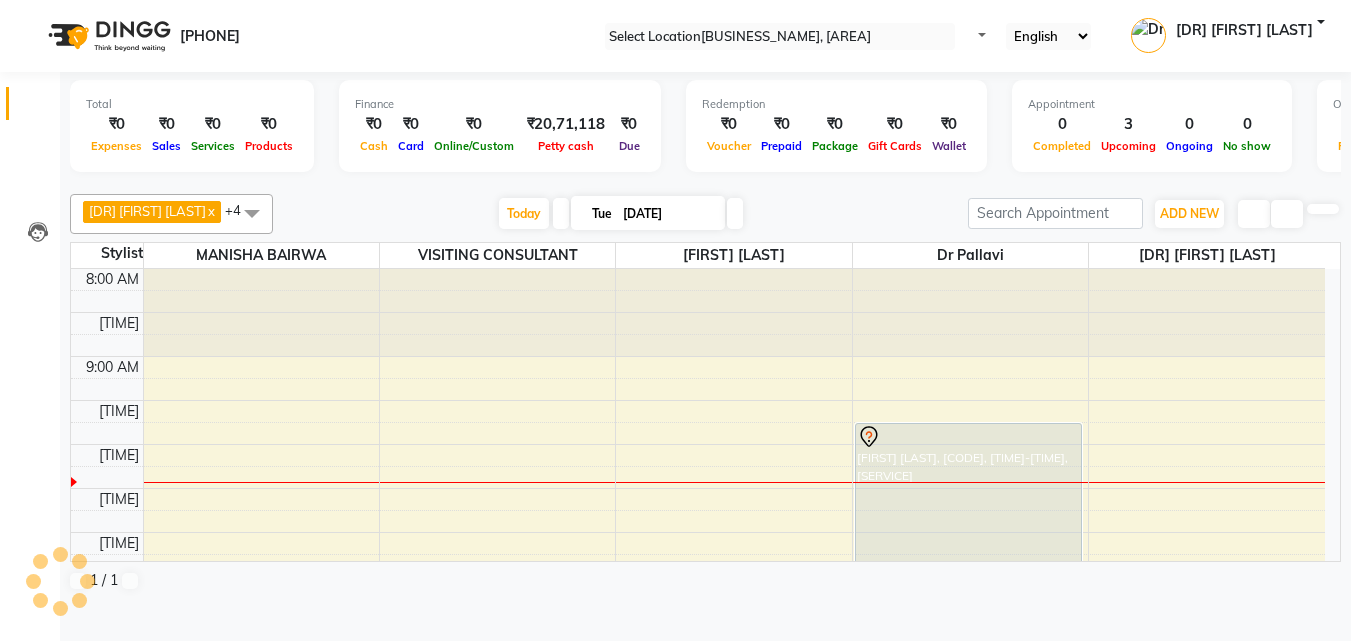 scroll, scrollTop: 0, scrollLeft: 0, axis: both 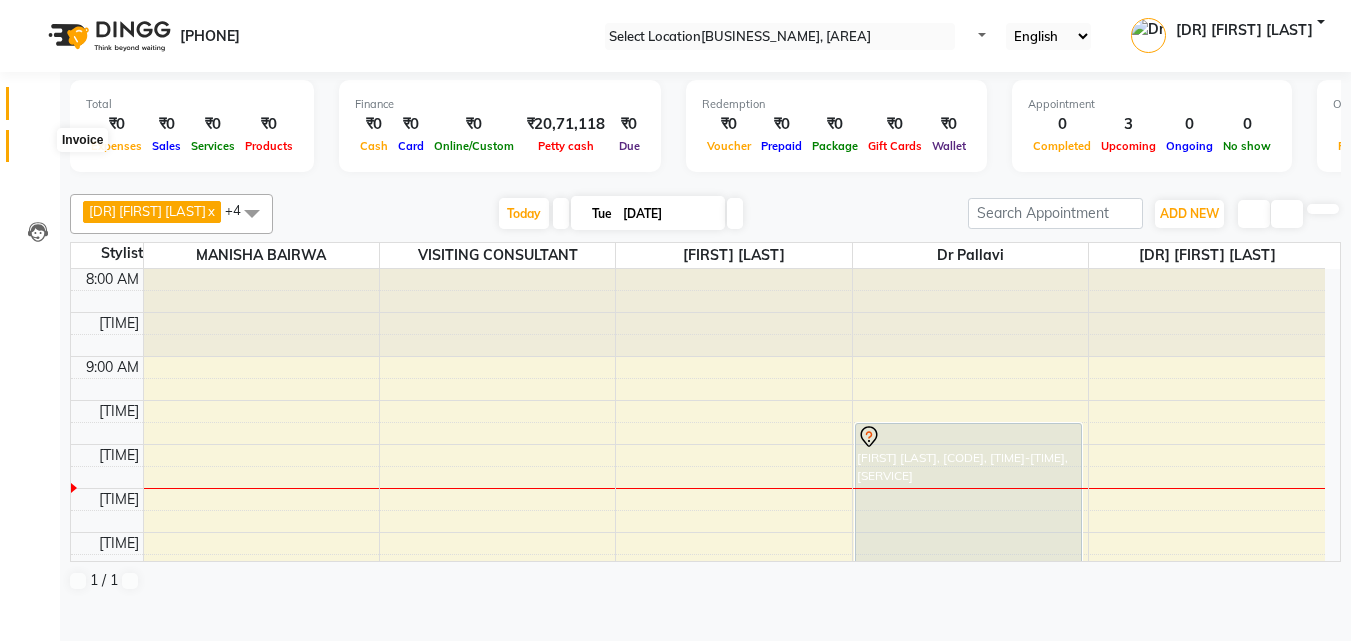 click at bounding box center [38, 151] 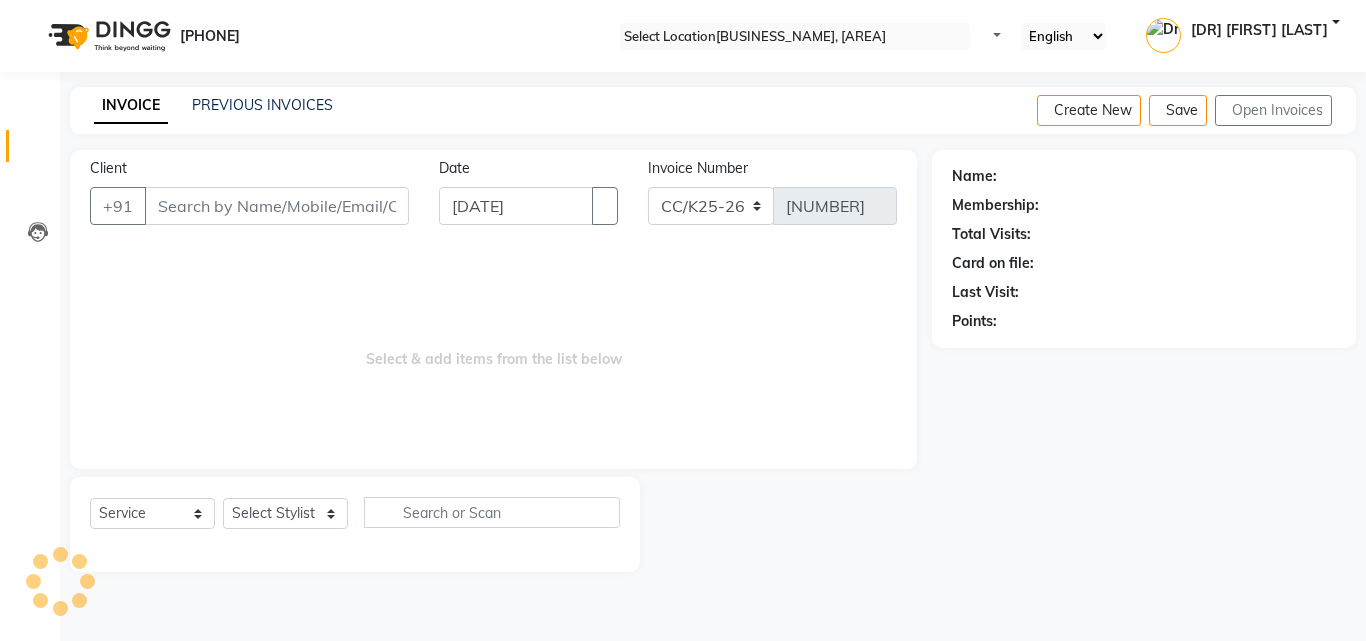 click on "INVOICE PREVIOUS INVOICES Create New   Save   Open Invoices" at bounding box center (713, 110) 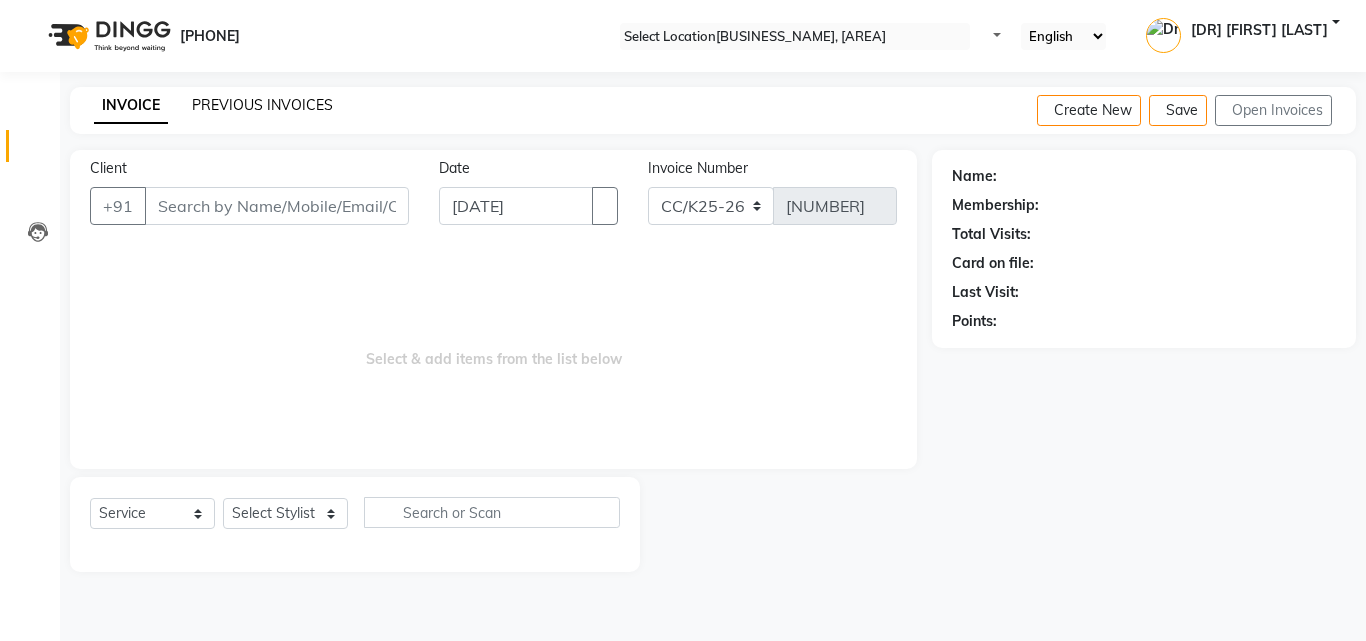 click on "PREVIOUS INVOICES" at bounding box center (262, 105) 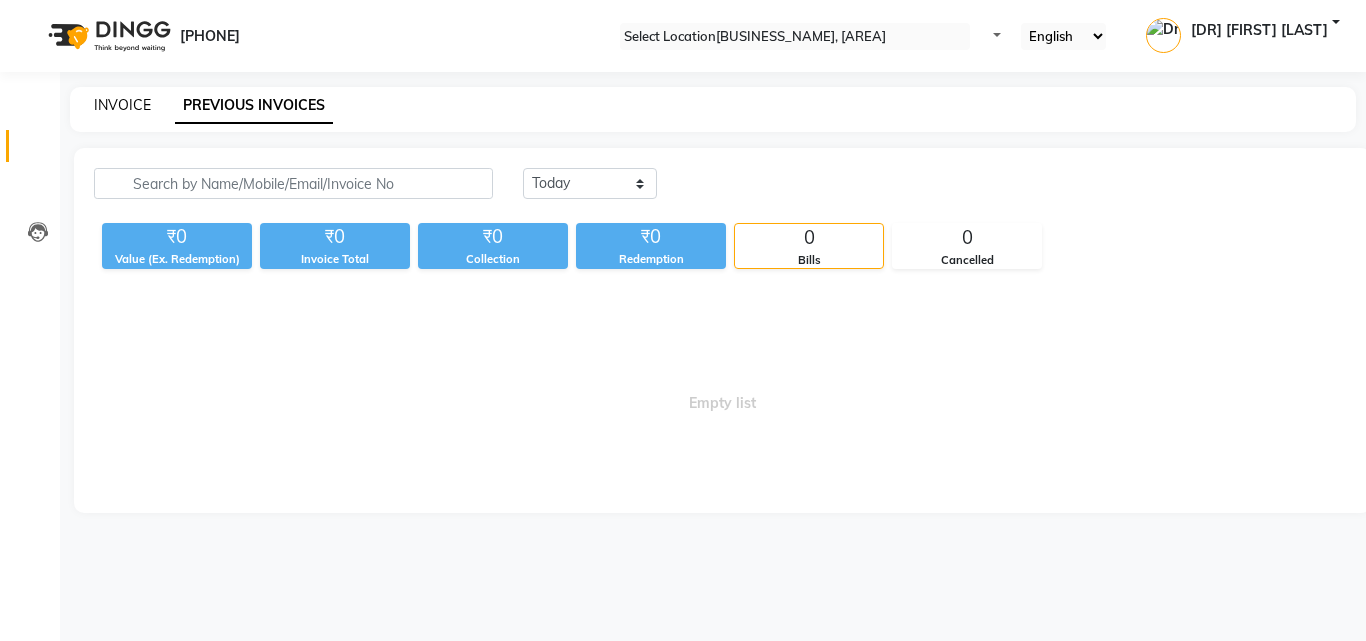 click on "INVOICE" at bounding box center (122, 105) 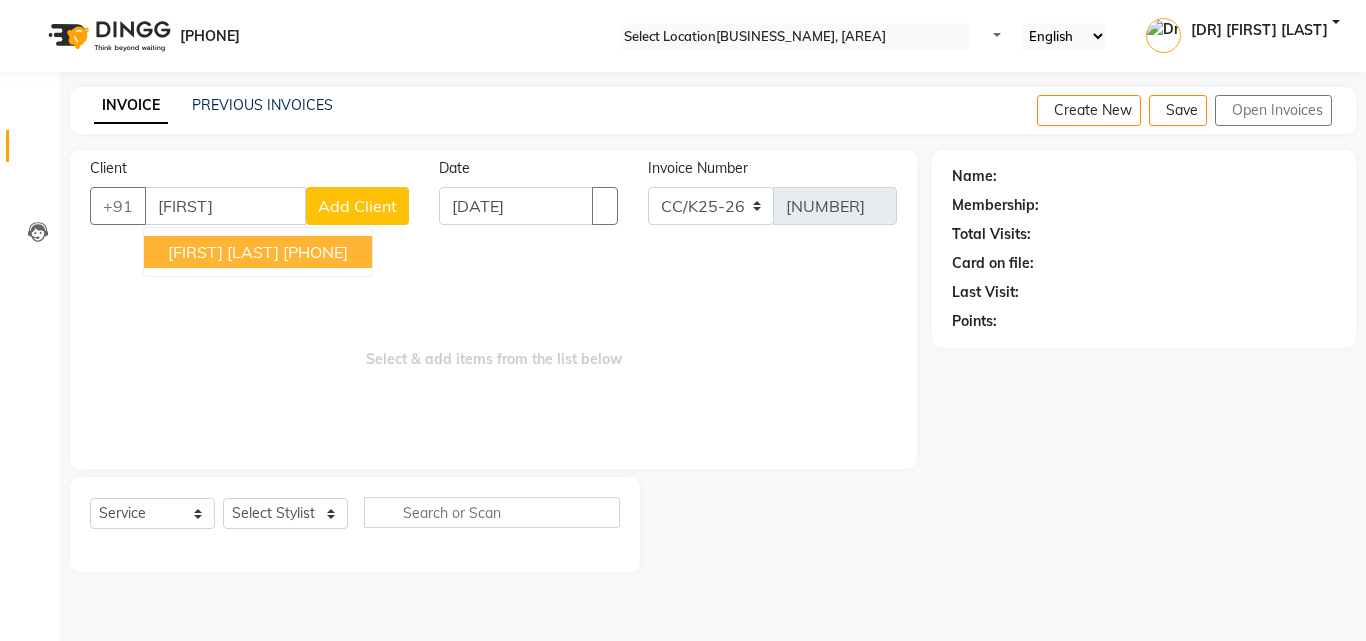 click on "[FIRST] [LAST]" at bounding box center [223, 252] 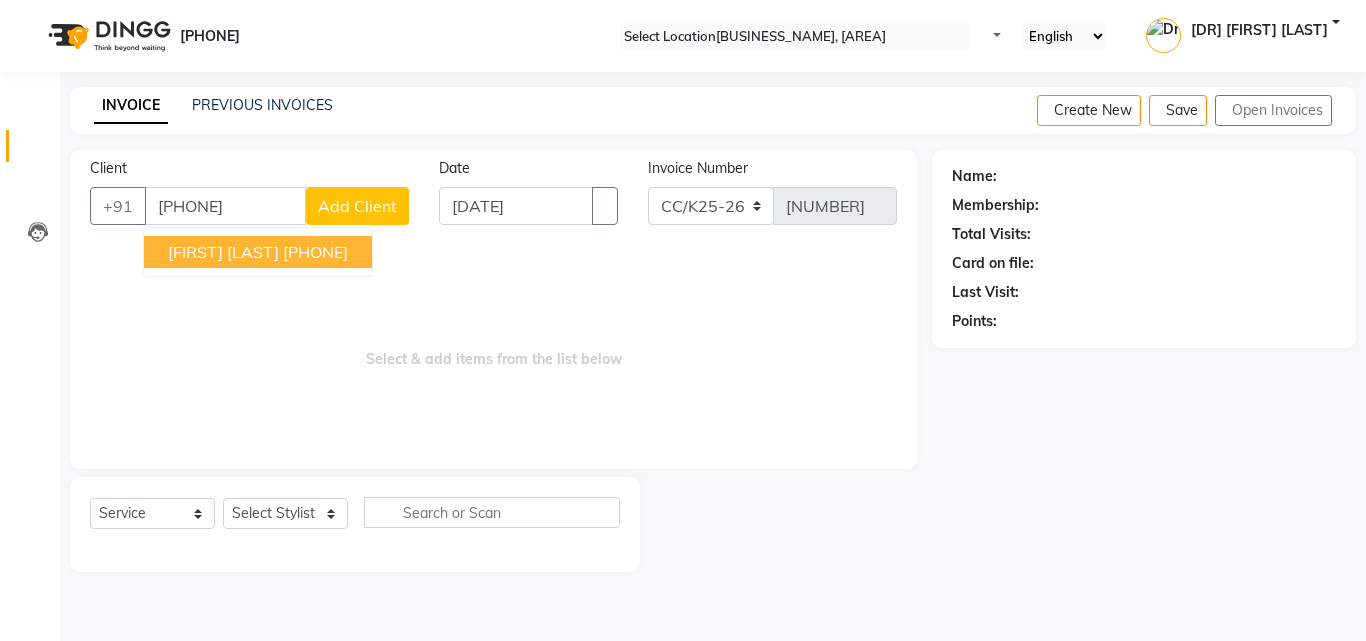 type on "[PHONE]" 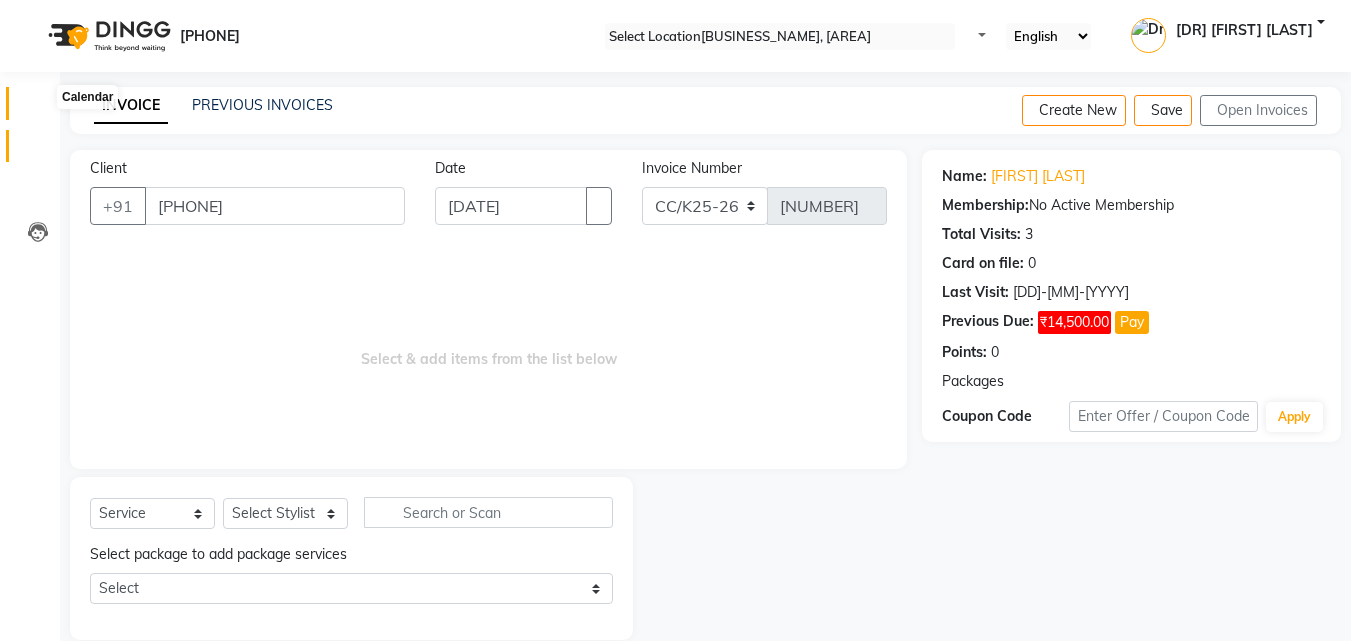click at bounding box center (37, 108) 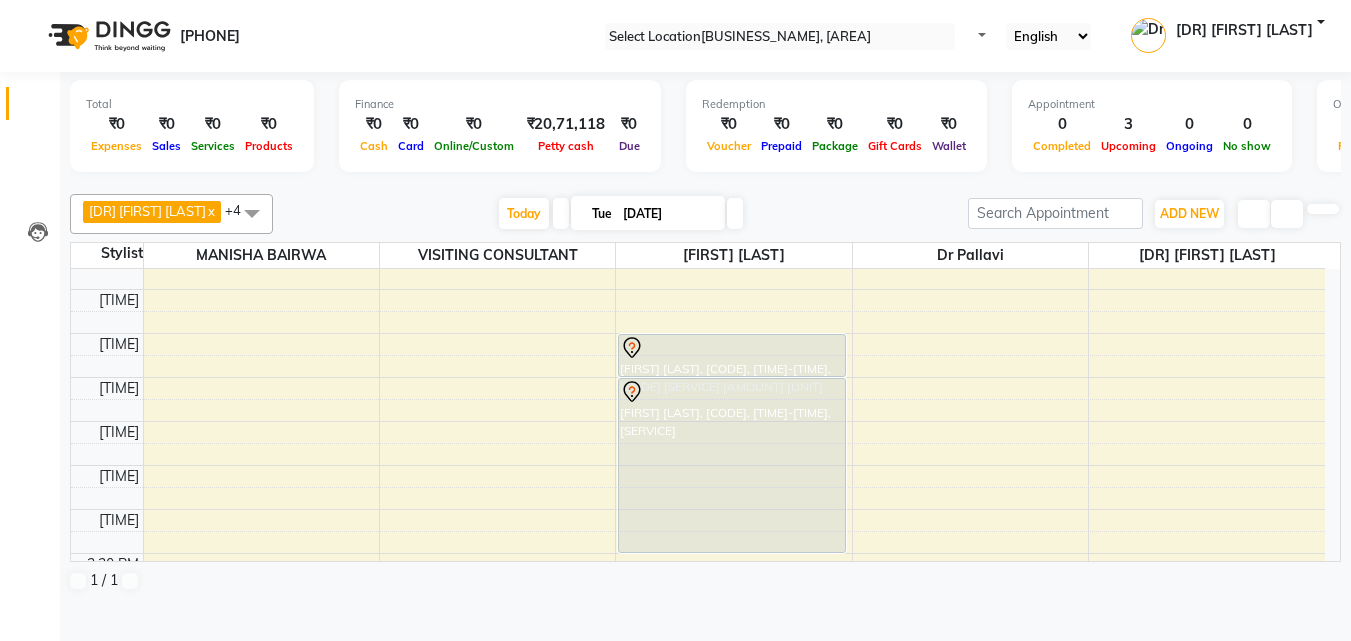scroll, scrollTop: 400, scrollLeft: 0, axis: vertical 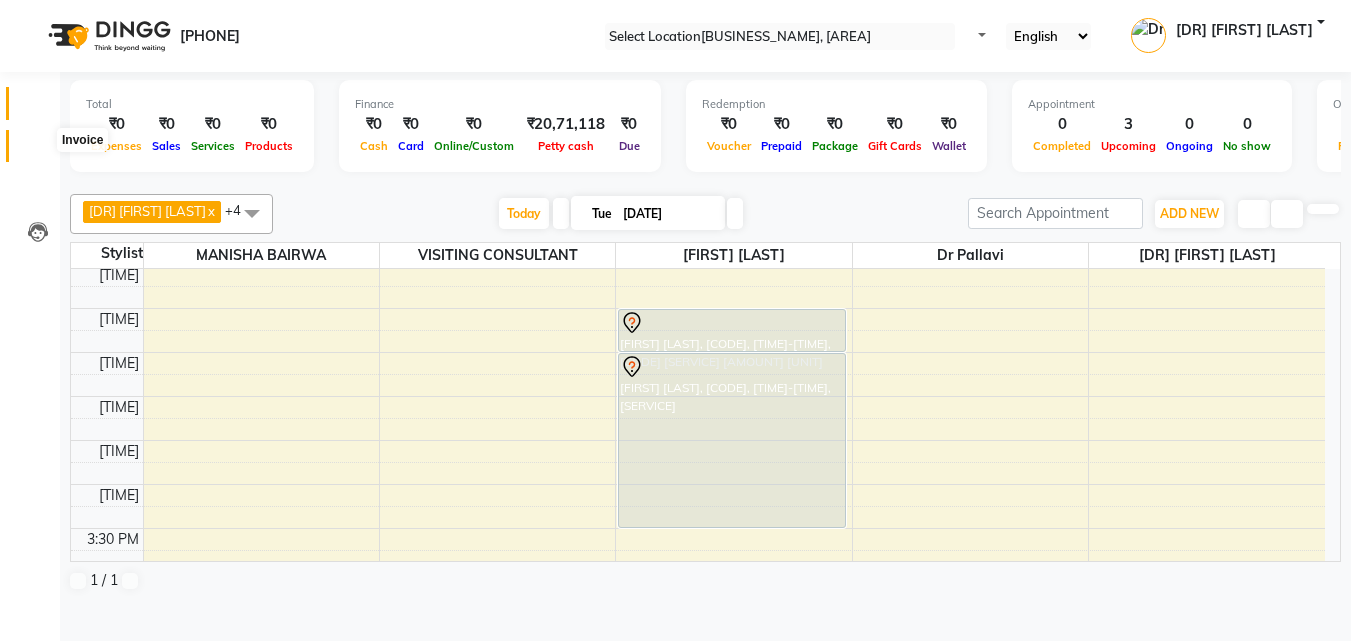 click at bounding box center [38, 151] 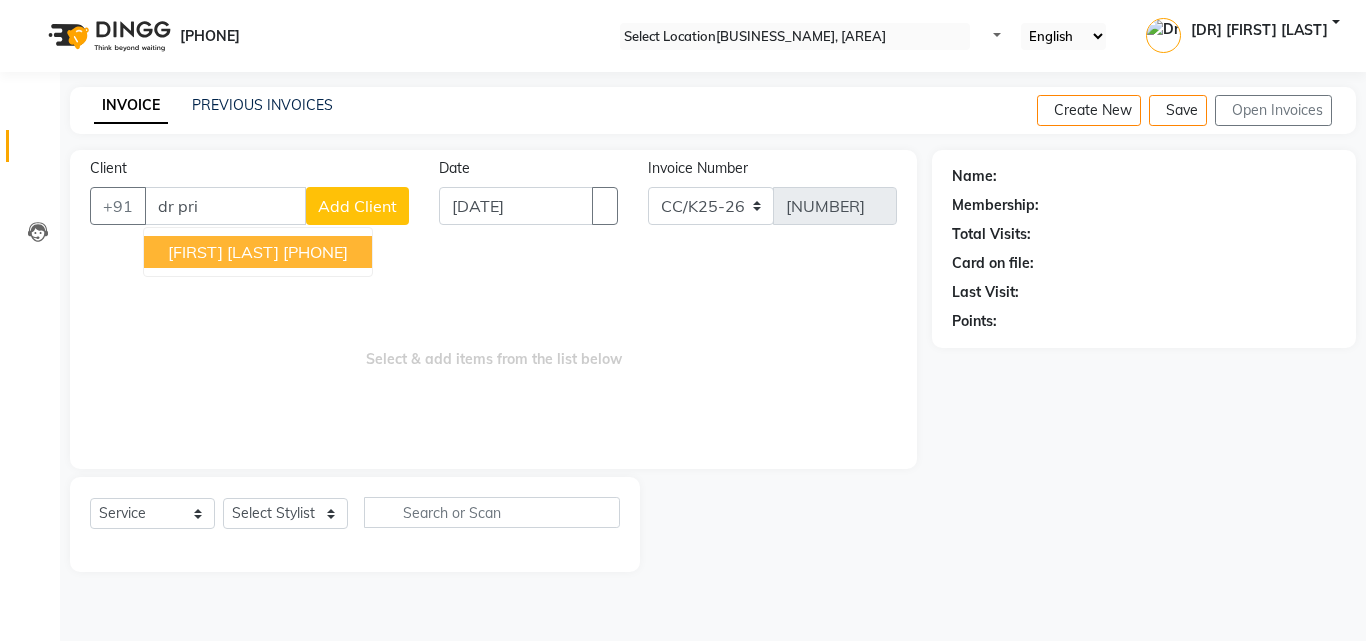 click on "[PHONE]" at bounding box center [315, 252] 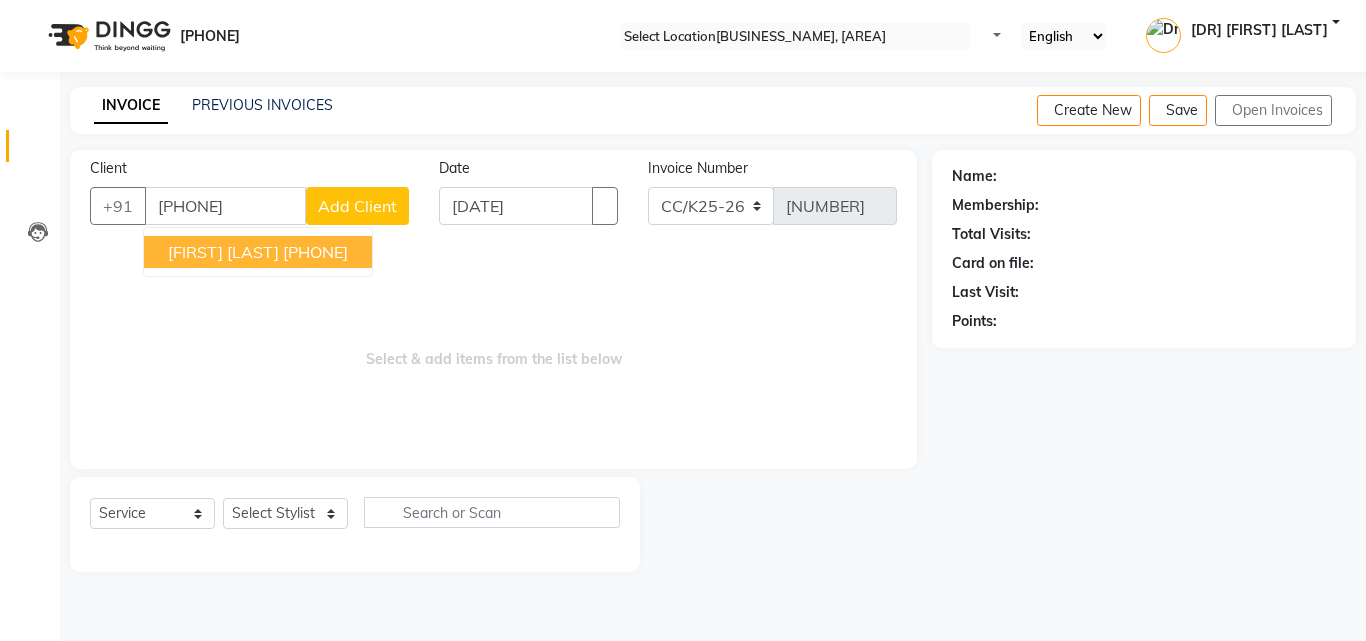 type on "[PHONE]" 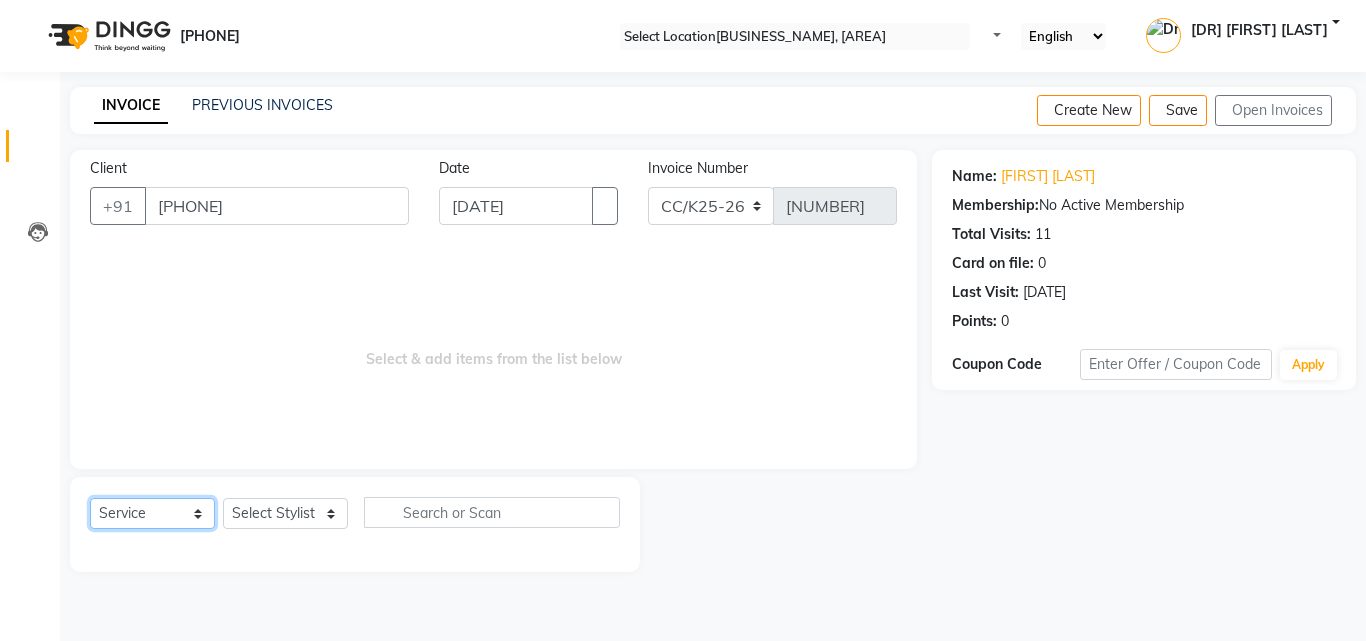 click on "Select  Service  Product  Membership  Package Voucher Prepaid Gift Card" at bounding box center [152, 513] 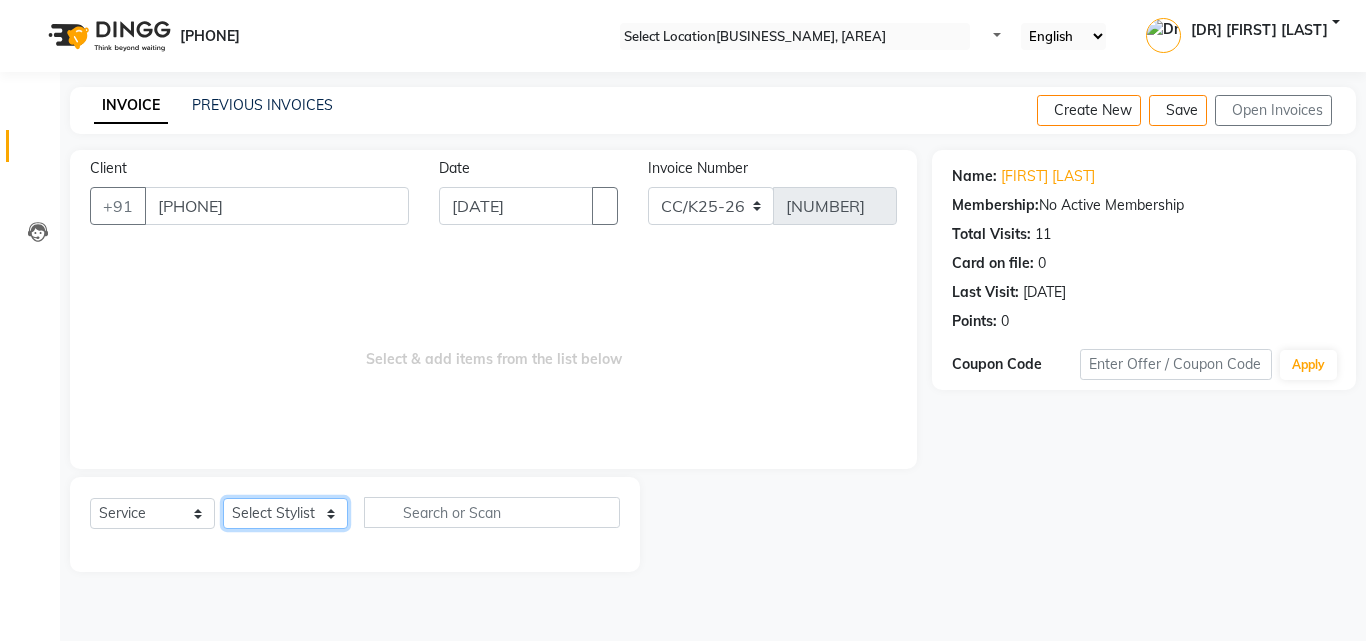 click on "Select Stylist [FIRST] [LAST] [FIRST] [LAST] [FIRST] [LAST] [FIRST] [LAST] [FIRST] [LAST] [FIRST] [LAST]" at bounding box center (285, 513) 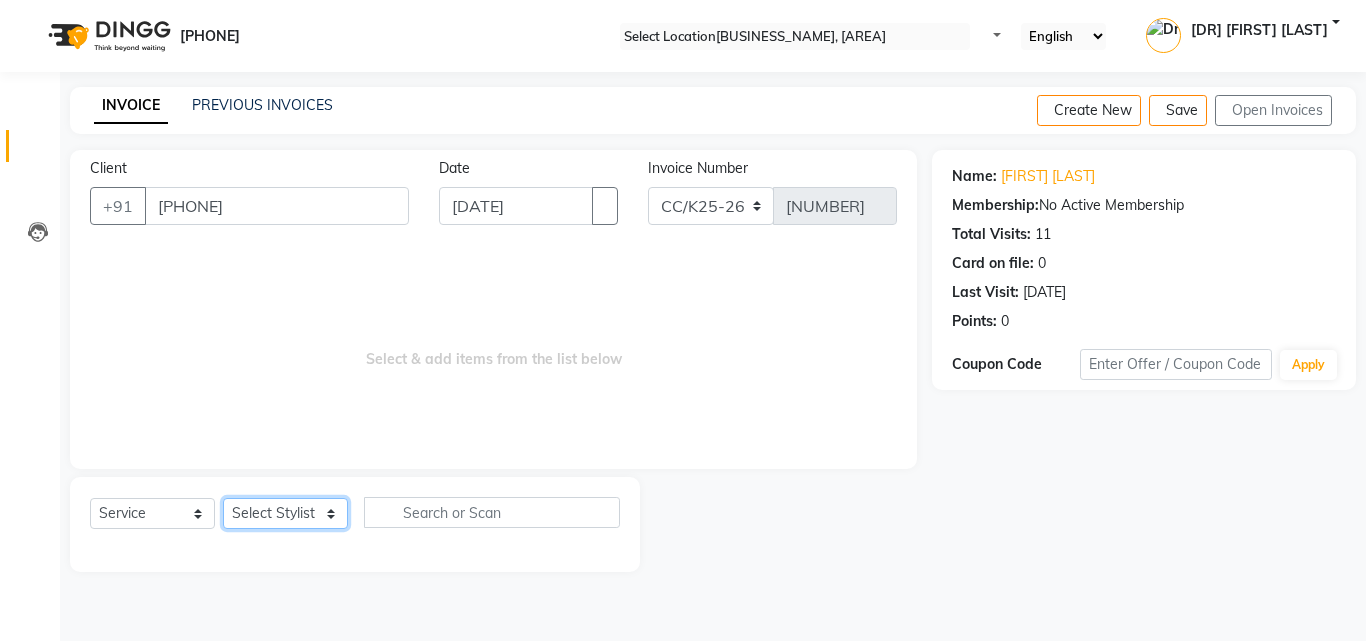 select on "49120" 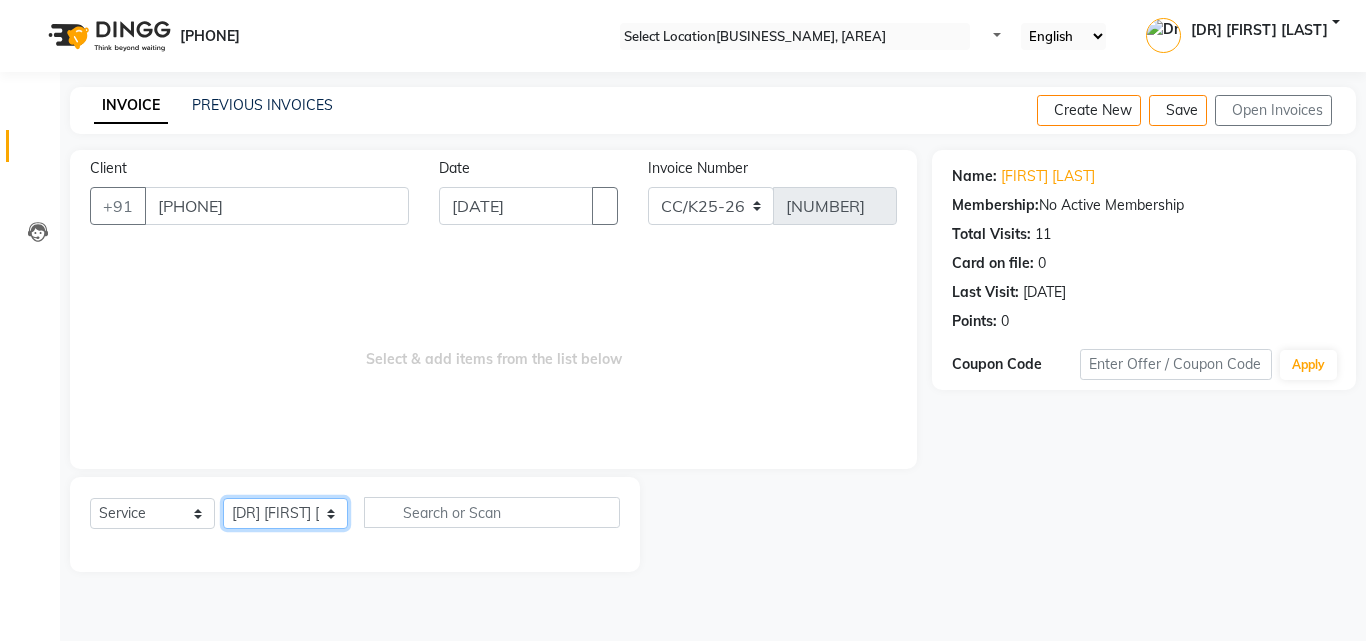 click on "Select Stylist [FIRST] [LAST] [FIRST] [LAST] [FIRST] [LAST] [FIRST] [LAST] [FIRST] [LAST] [FIRST] [LAST]" at bounding box center (285, 513) 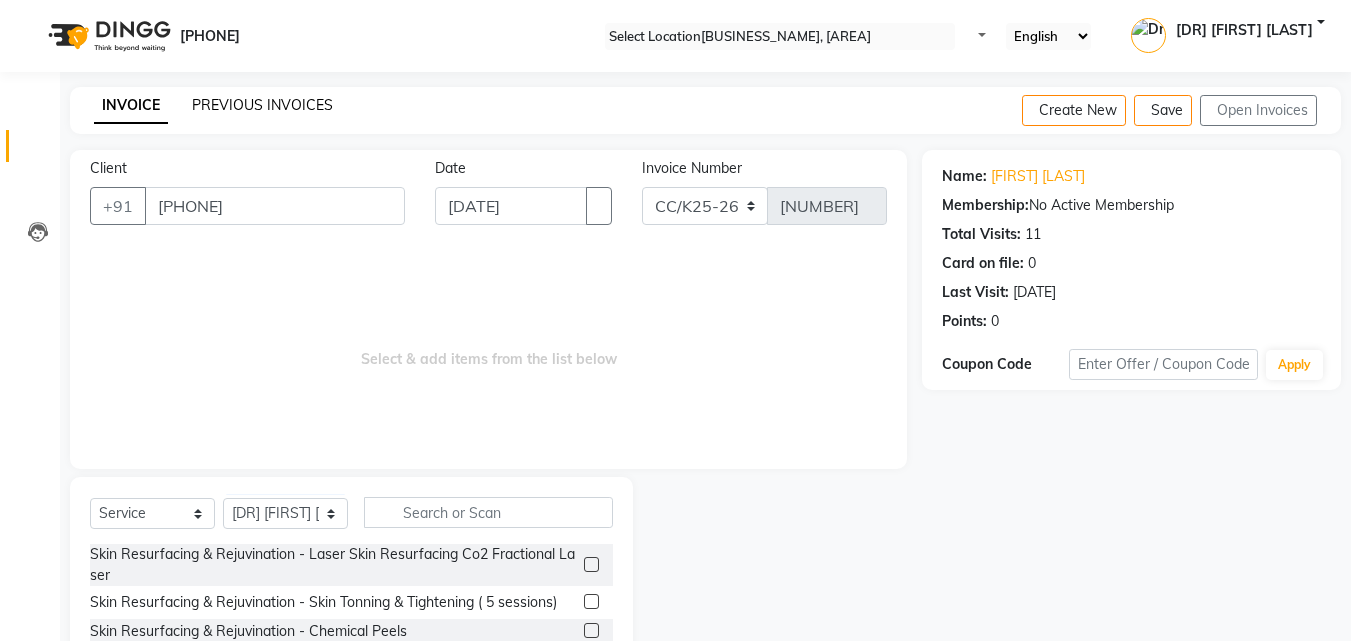 click on "PREVIOUS INVOICES" at bounding box center (262, 105) 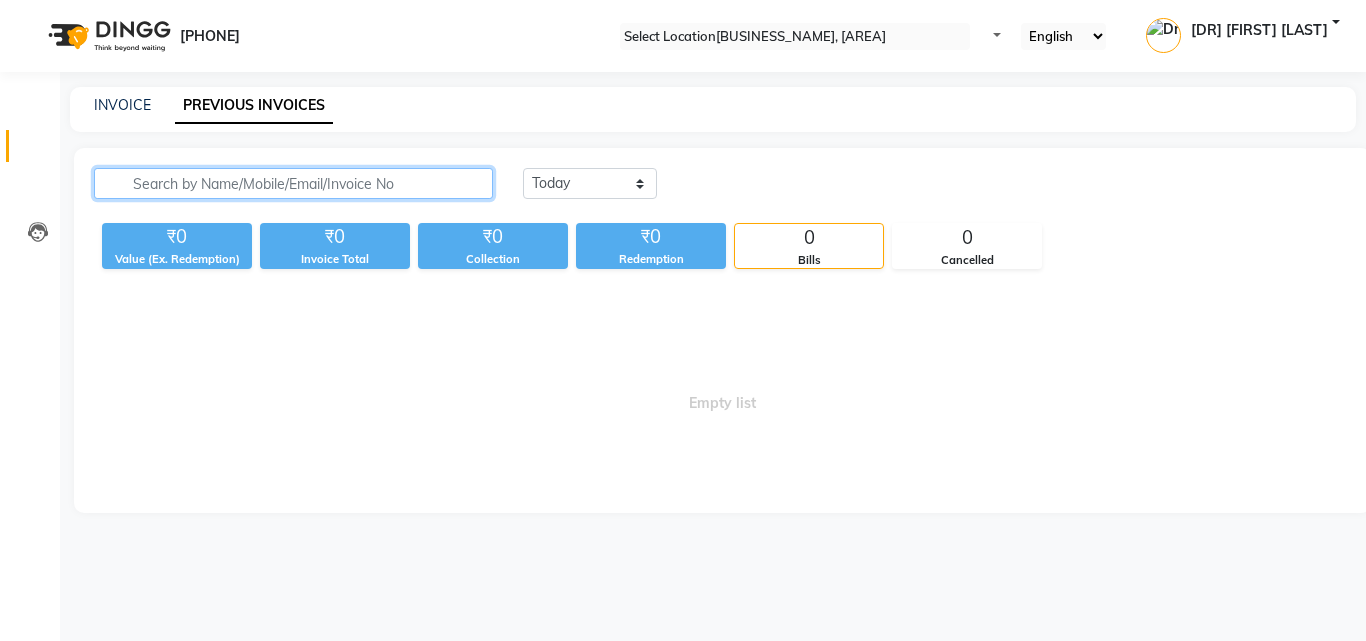 click at bounding box center (293, 183) 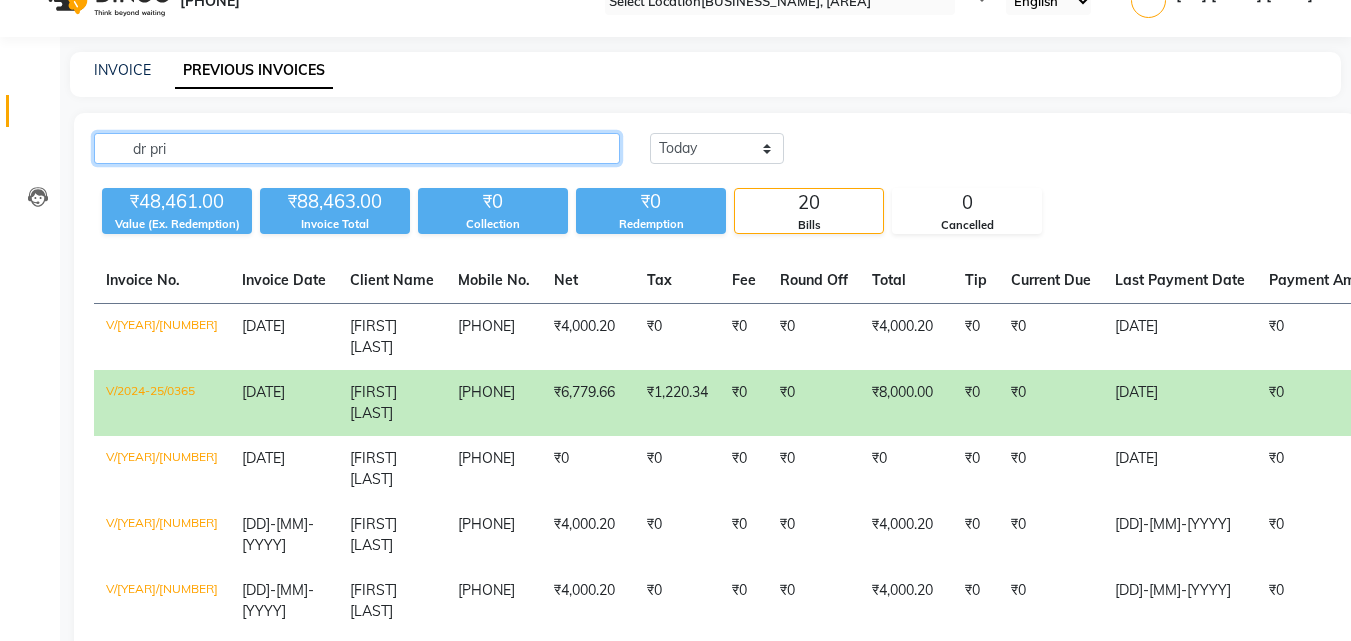scroll, scrollTop: 0, scrollLeft: 0, axis: both 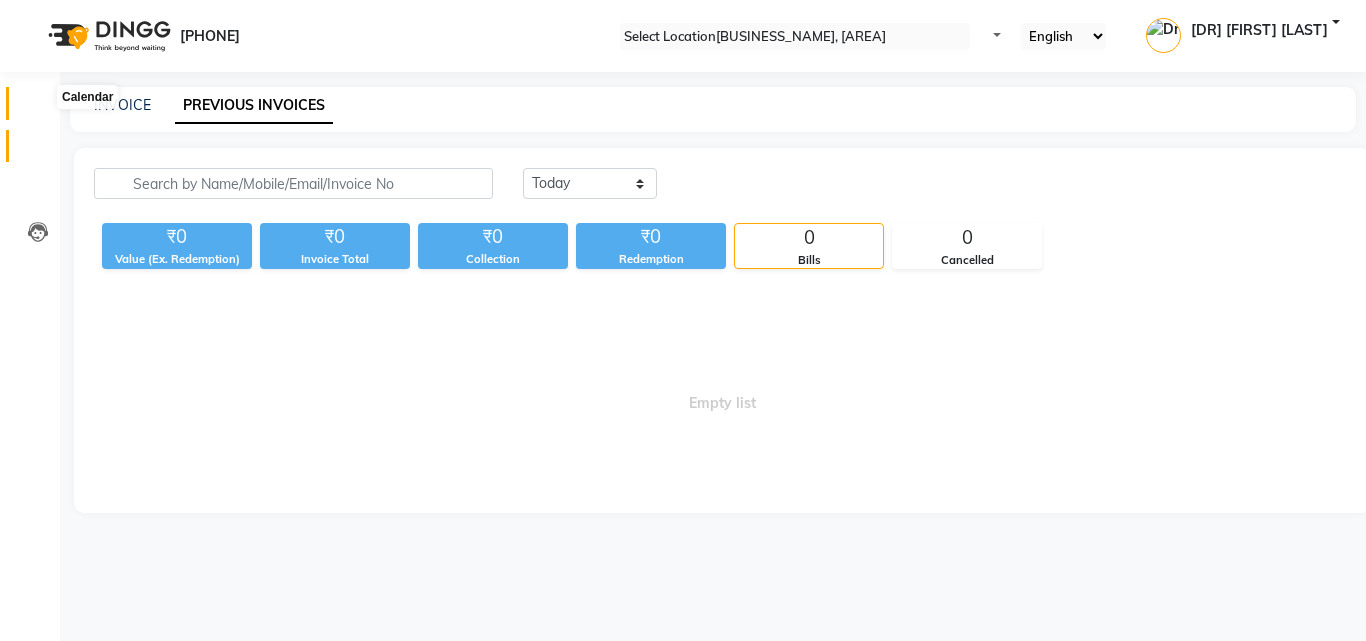 click at bounding box center [38, 108] 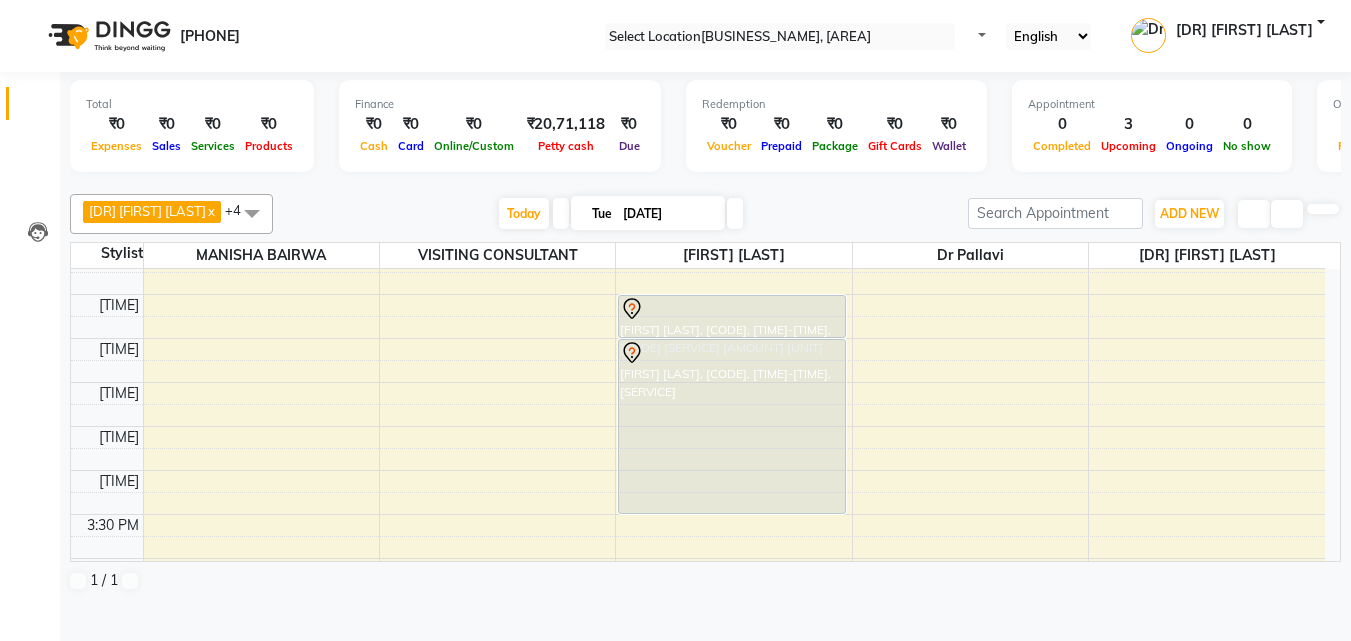 scroll, scrollTop: 251, scrollLeft: 0, axis: vertical 